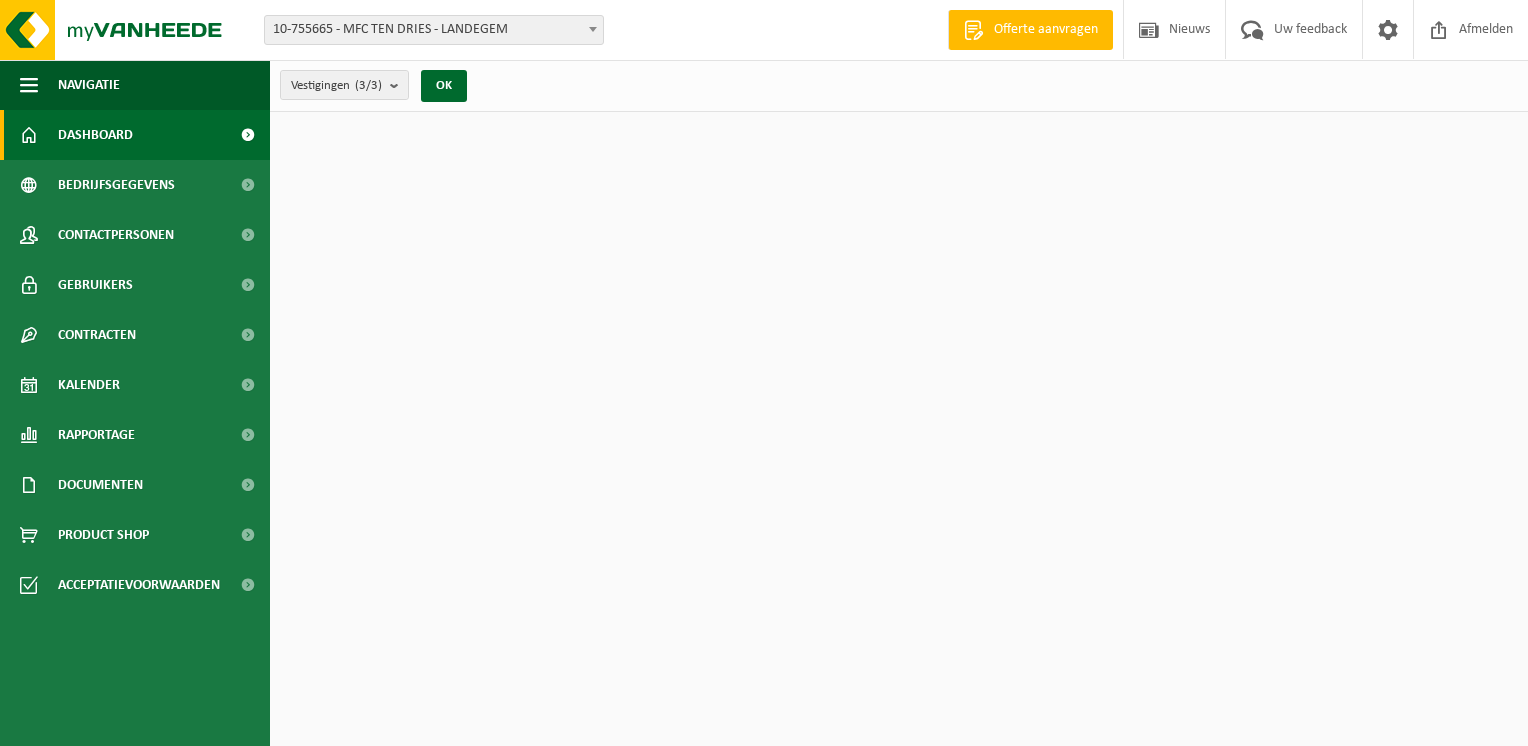 scroll, scrollTop: 0, scrollLeft: 0, axis: both 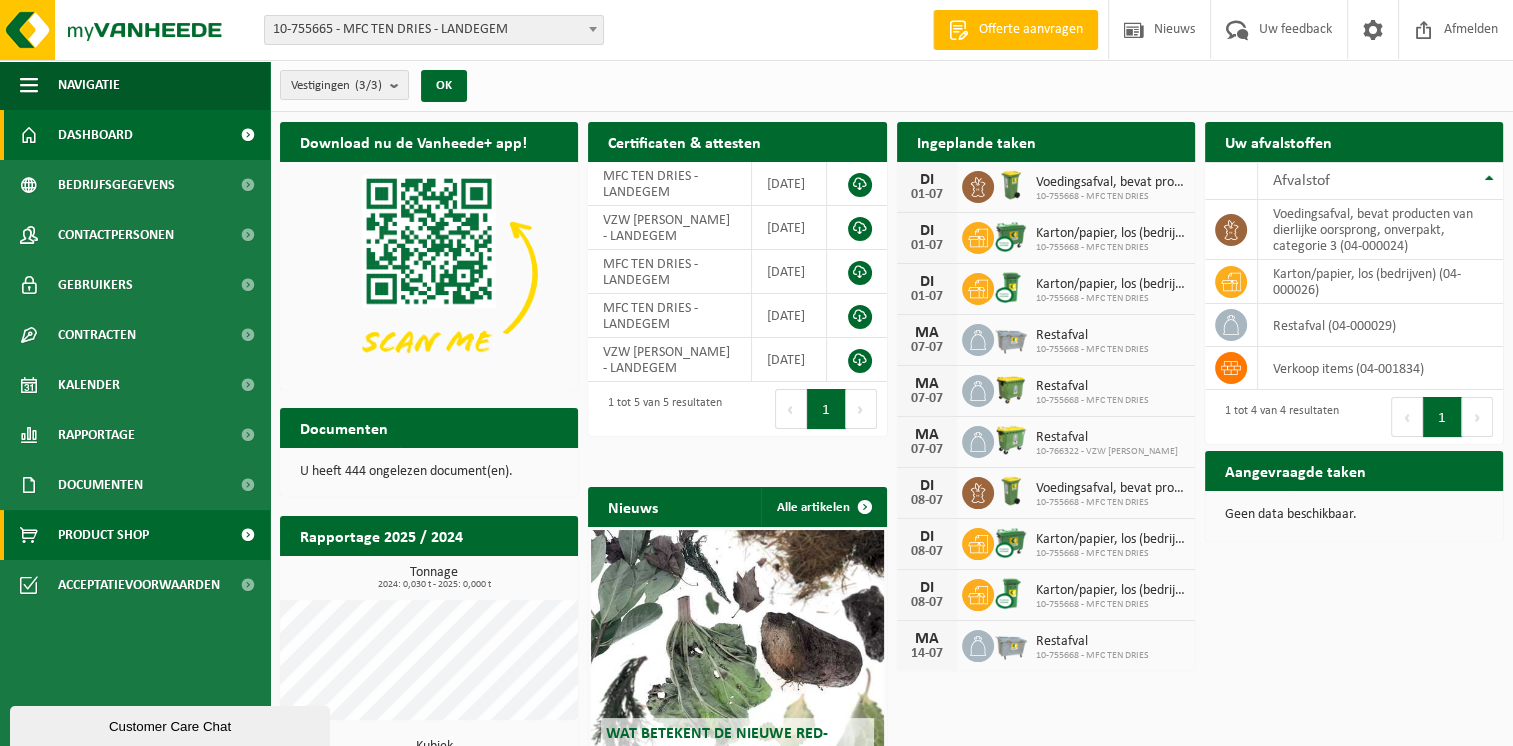 click on "Product Shop" at bounding box center (135, 535) 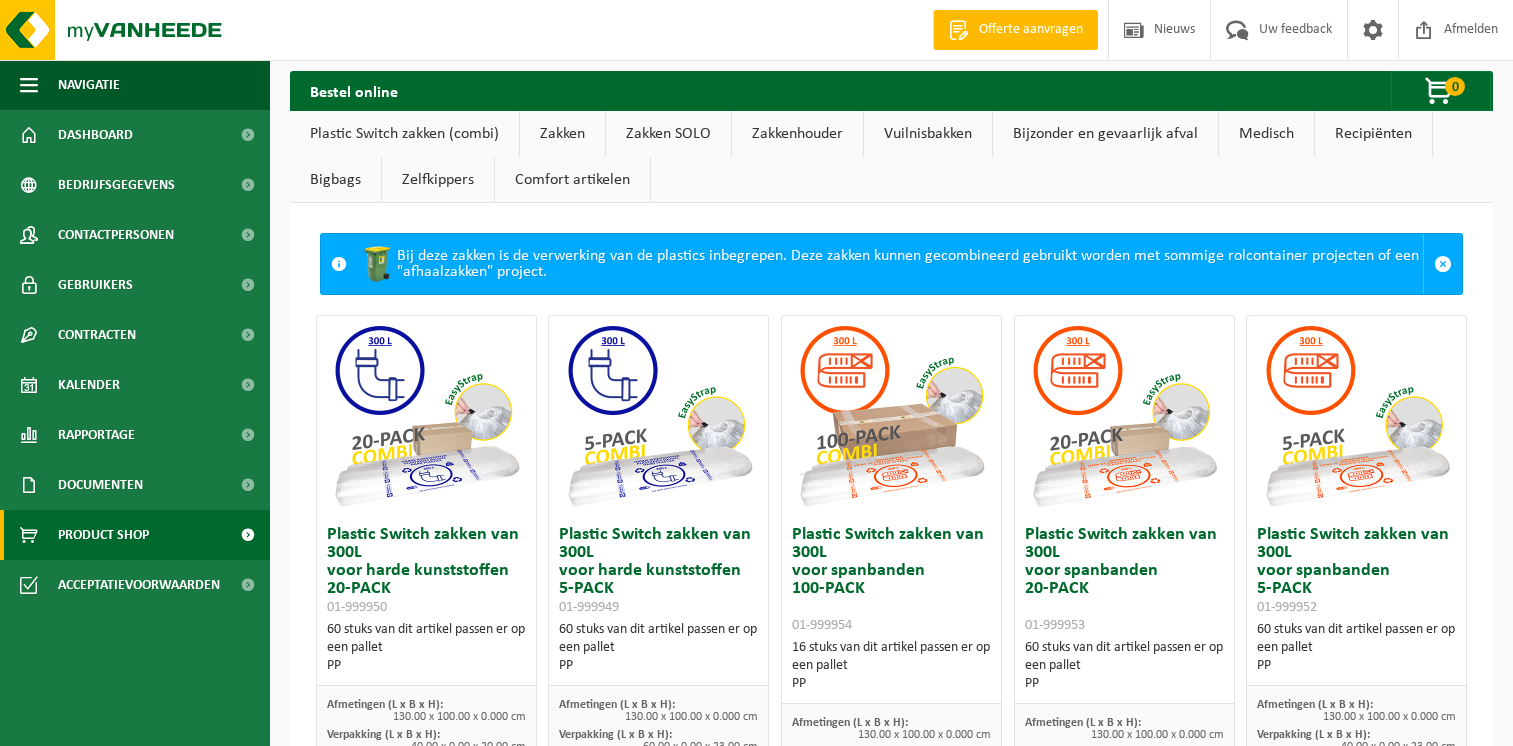 scroll, scrollTop: 0, scrollLeft: 0, axis: both 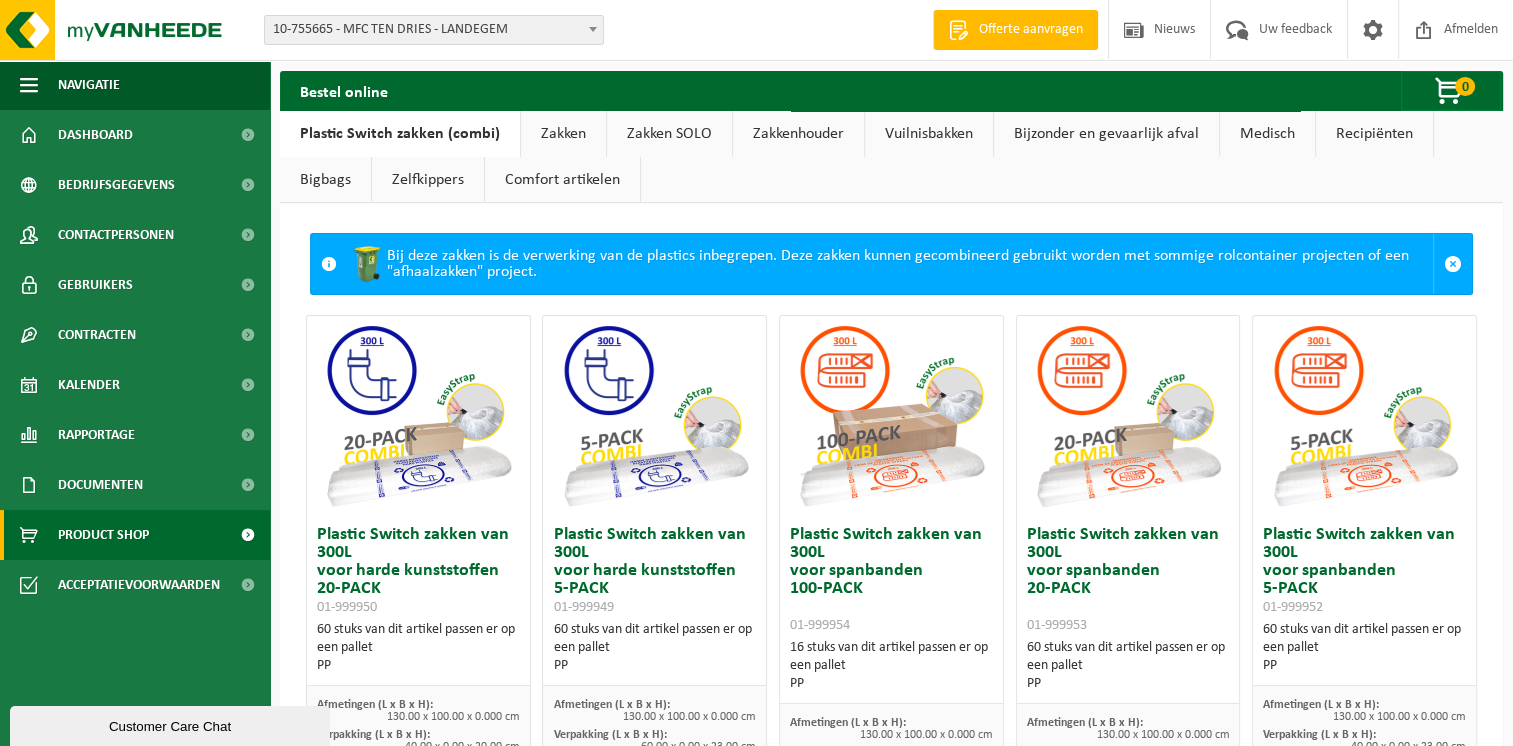 click on "Zakken" at bounding box center (563, 134) 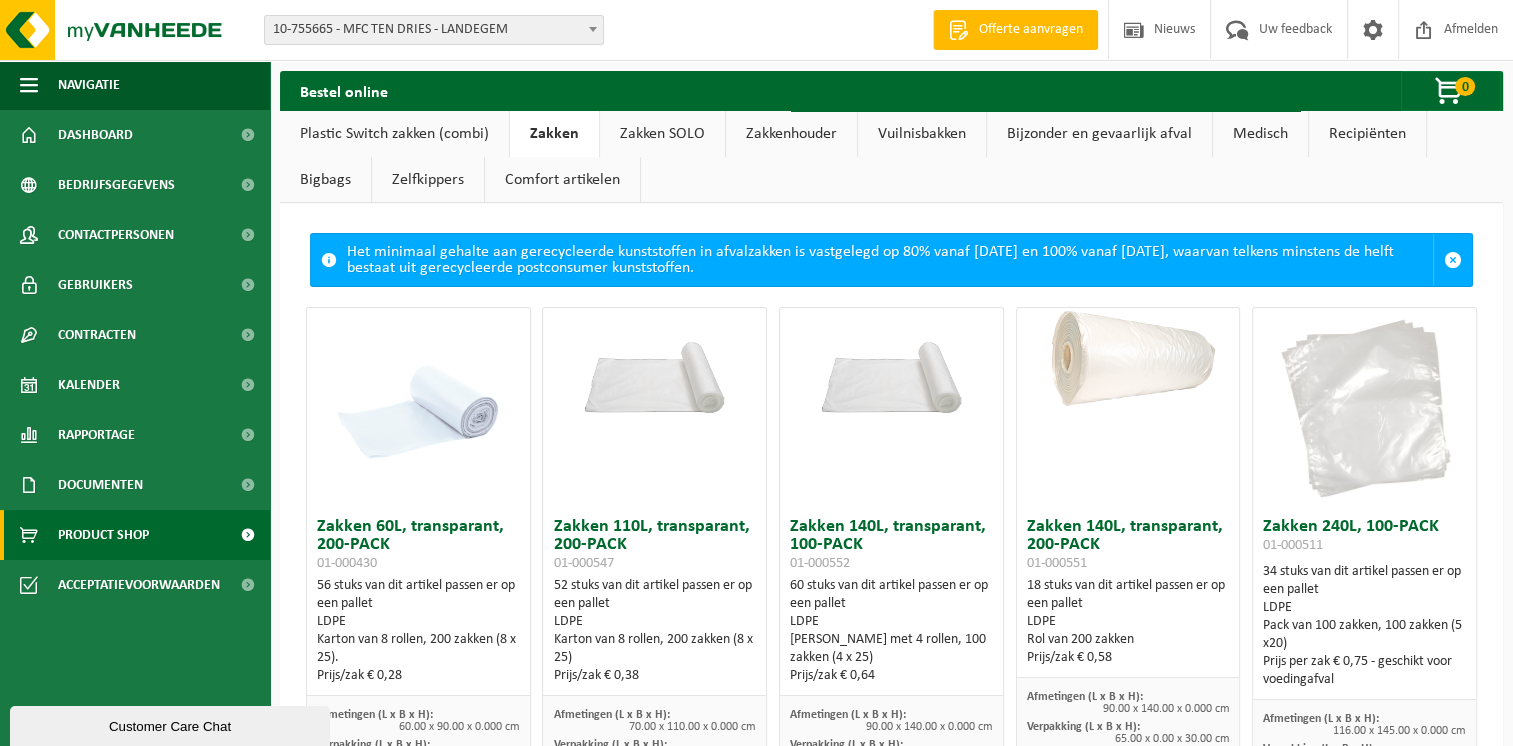 click on "Zelfkippers" at bounding box center (428, 180) 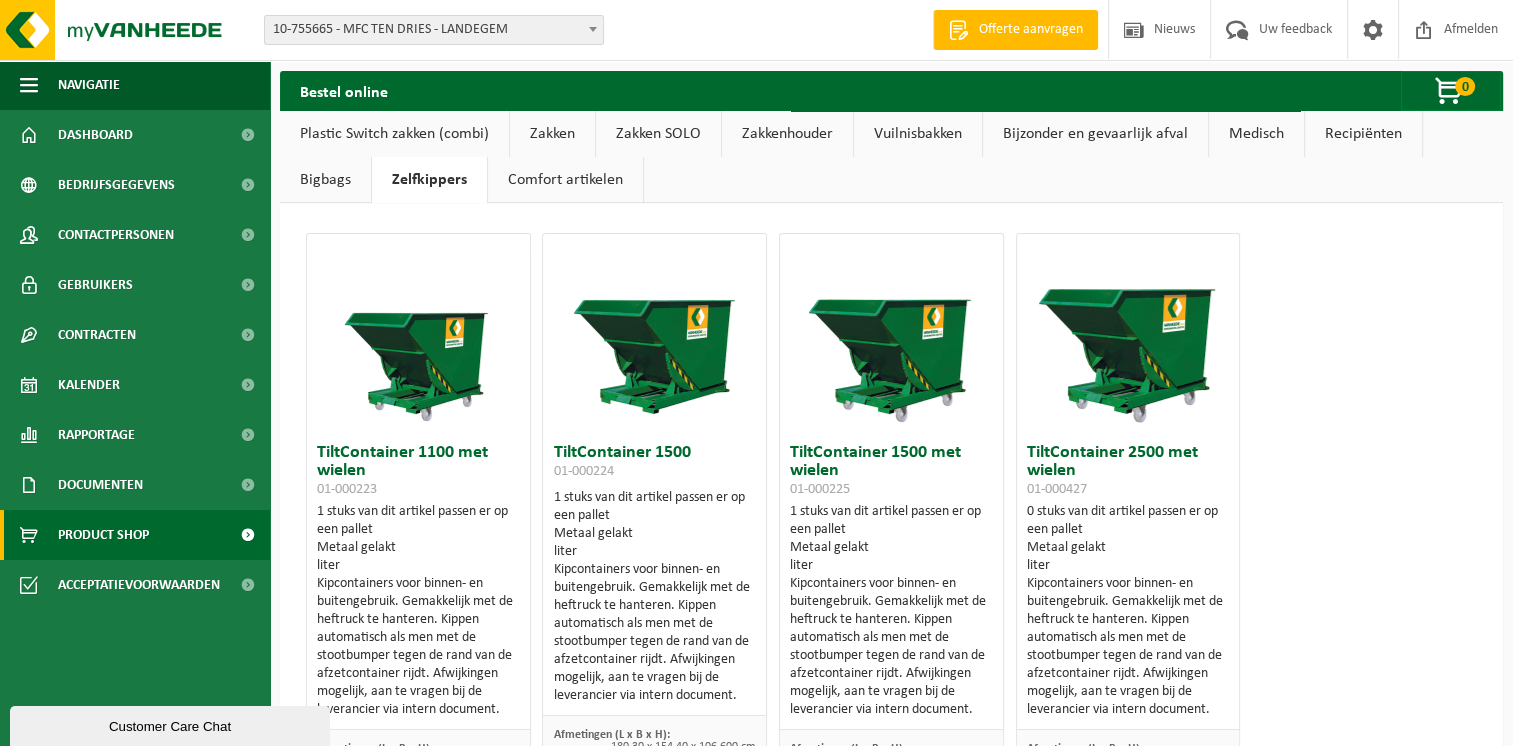 click on "Zakken" at bounding box center [552, 134] 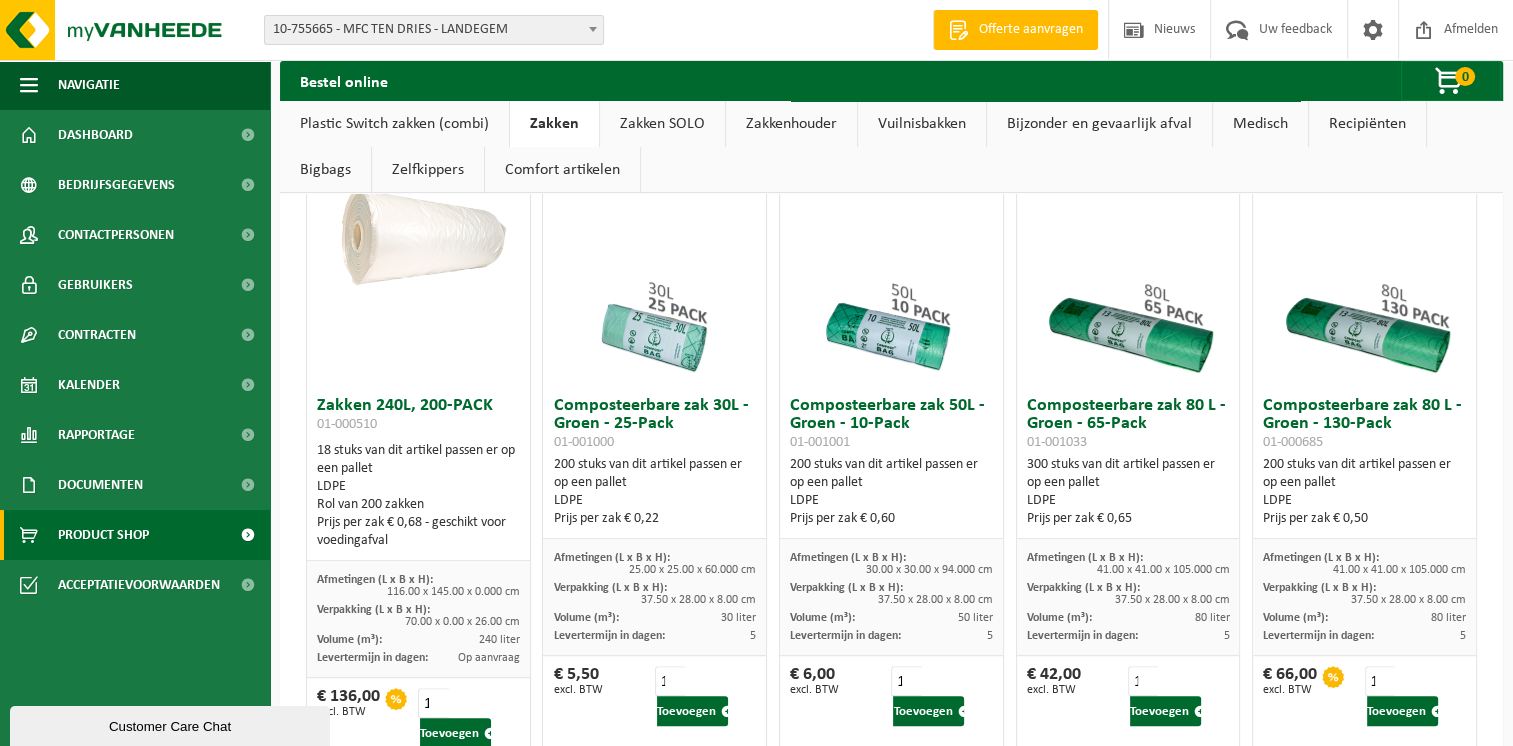 scroll, scrollTop: 750, scrollLeft: 0, axis: vertical 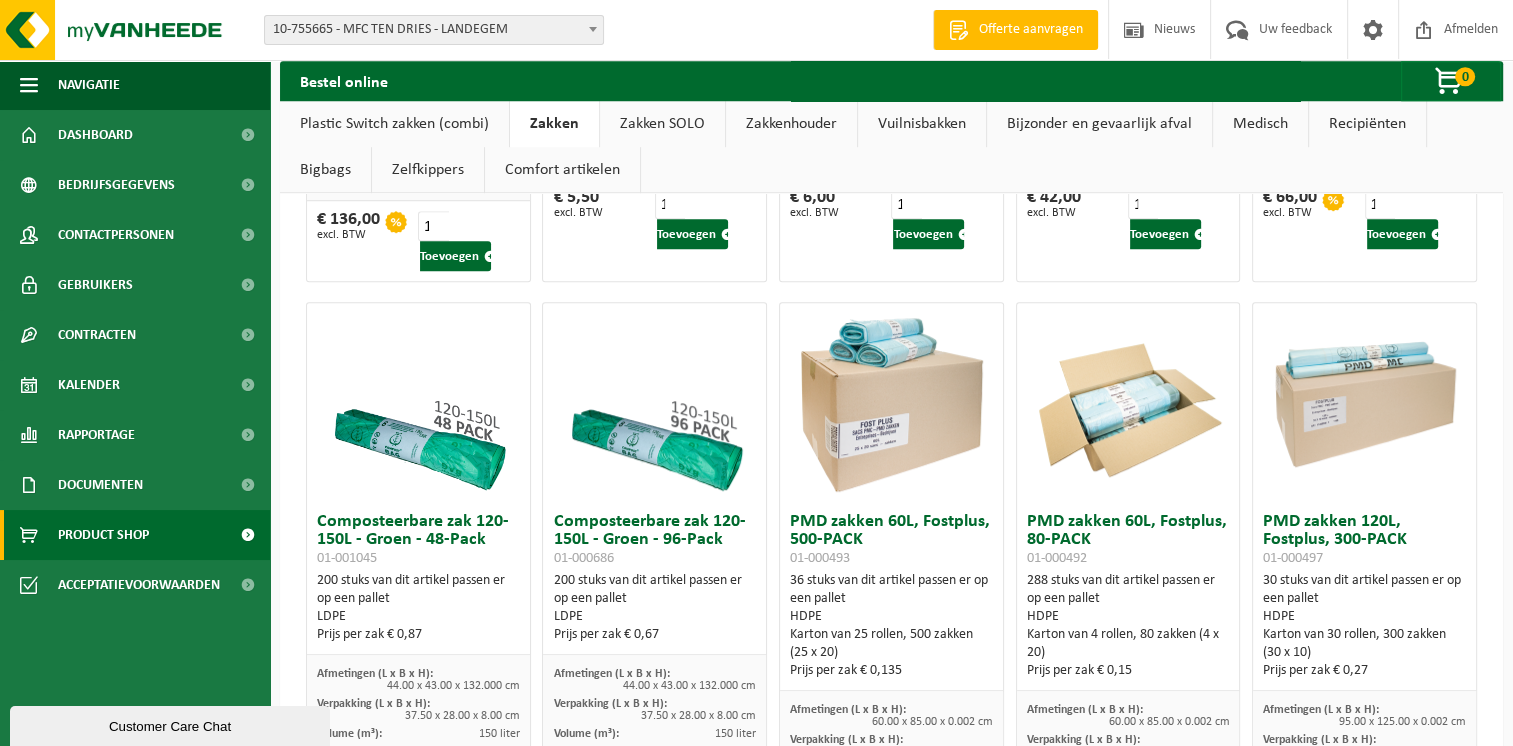 click at bounding box center [655, 403] 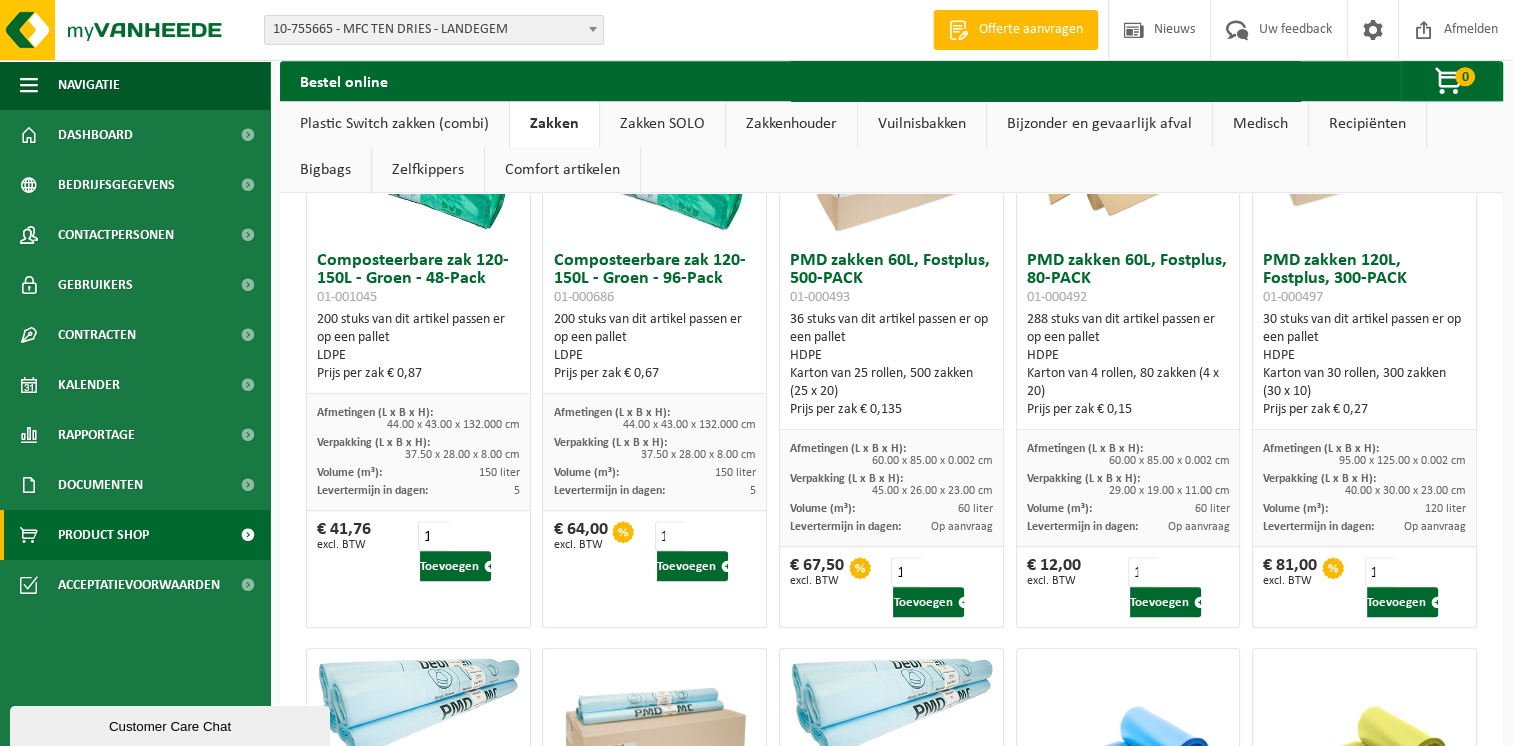scroll, scrollTop: 1516, scrollLeft: 0, axis: vertical 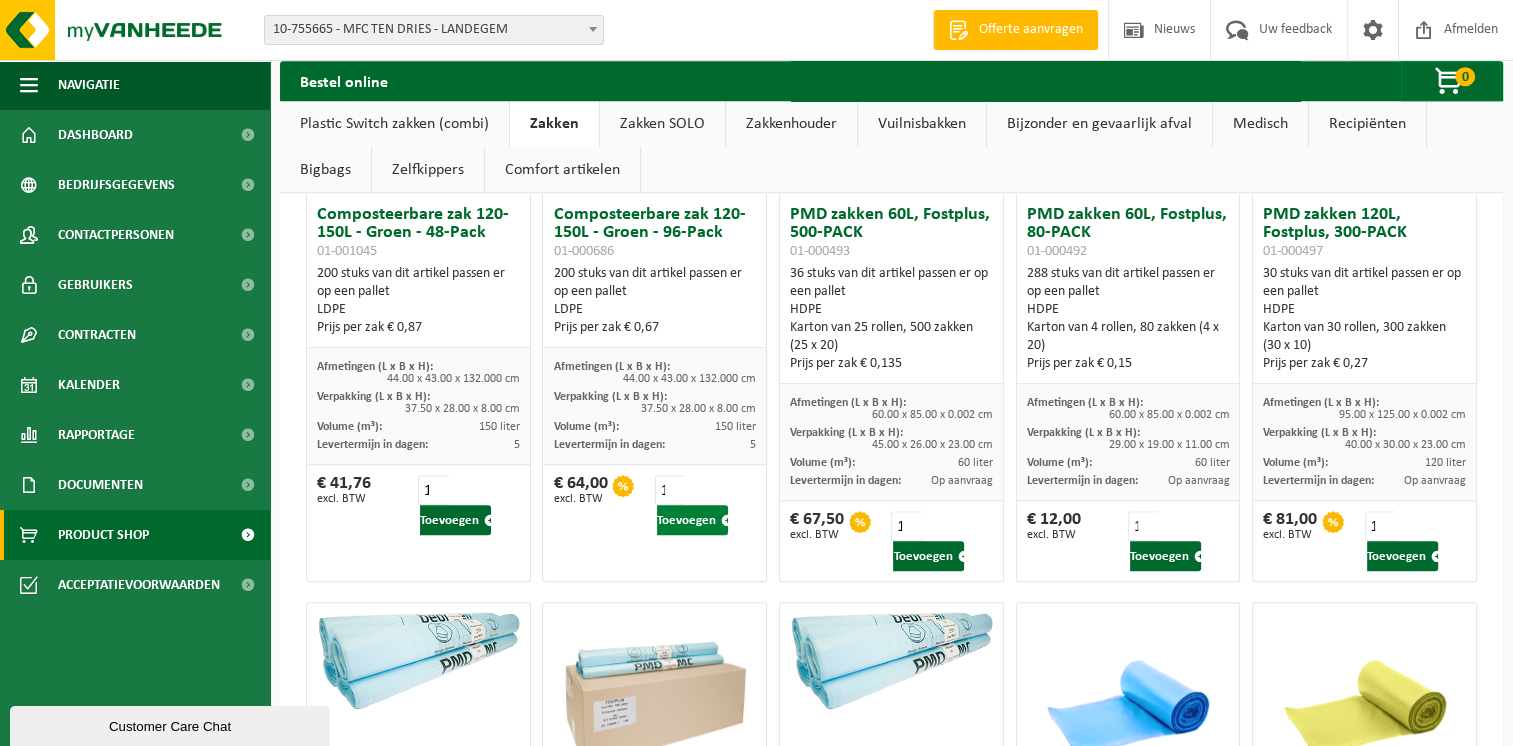 click on "Toevoegen" at bounding box center (692, 520) 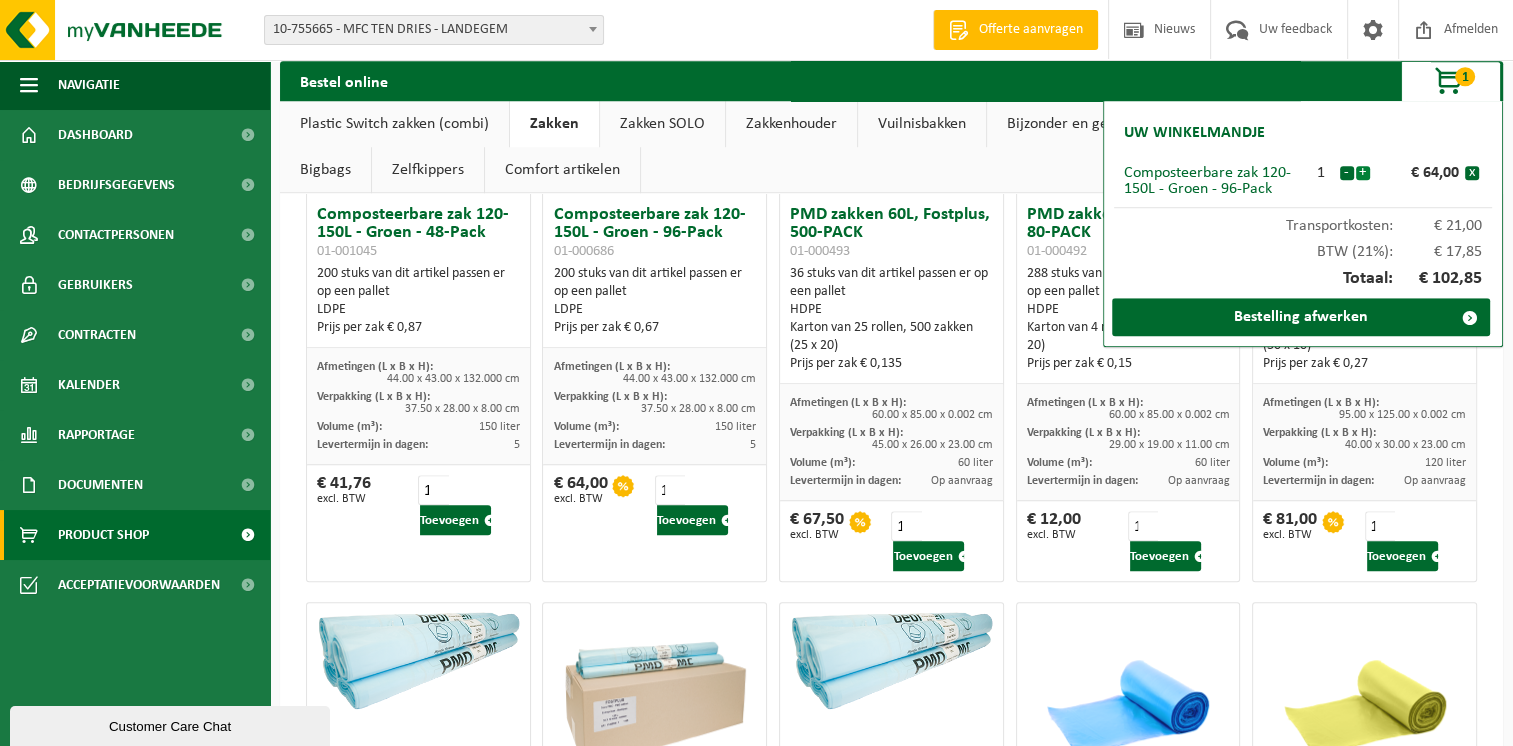 click on "+" at bounding box center (1363, 173) 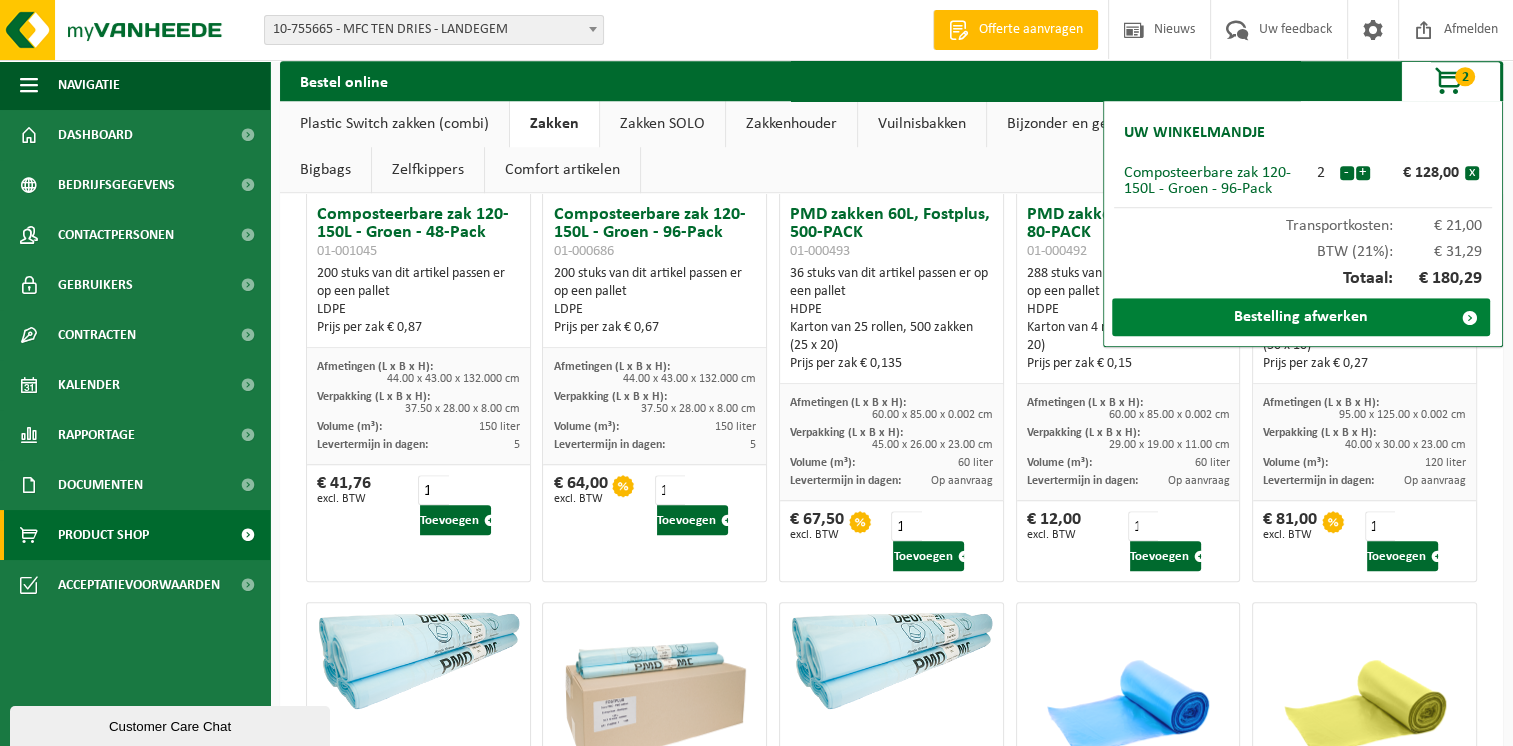 click on "Bestelling afwerken" at bounding box center (1301, 317) 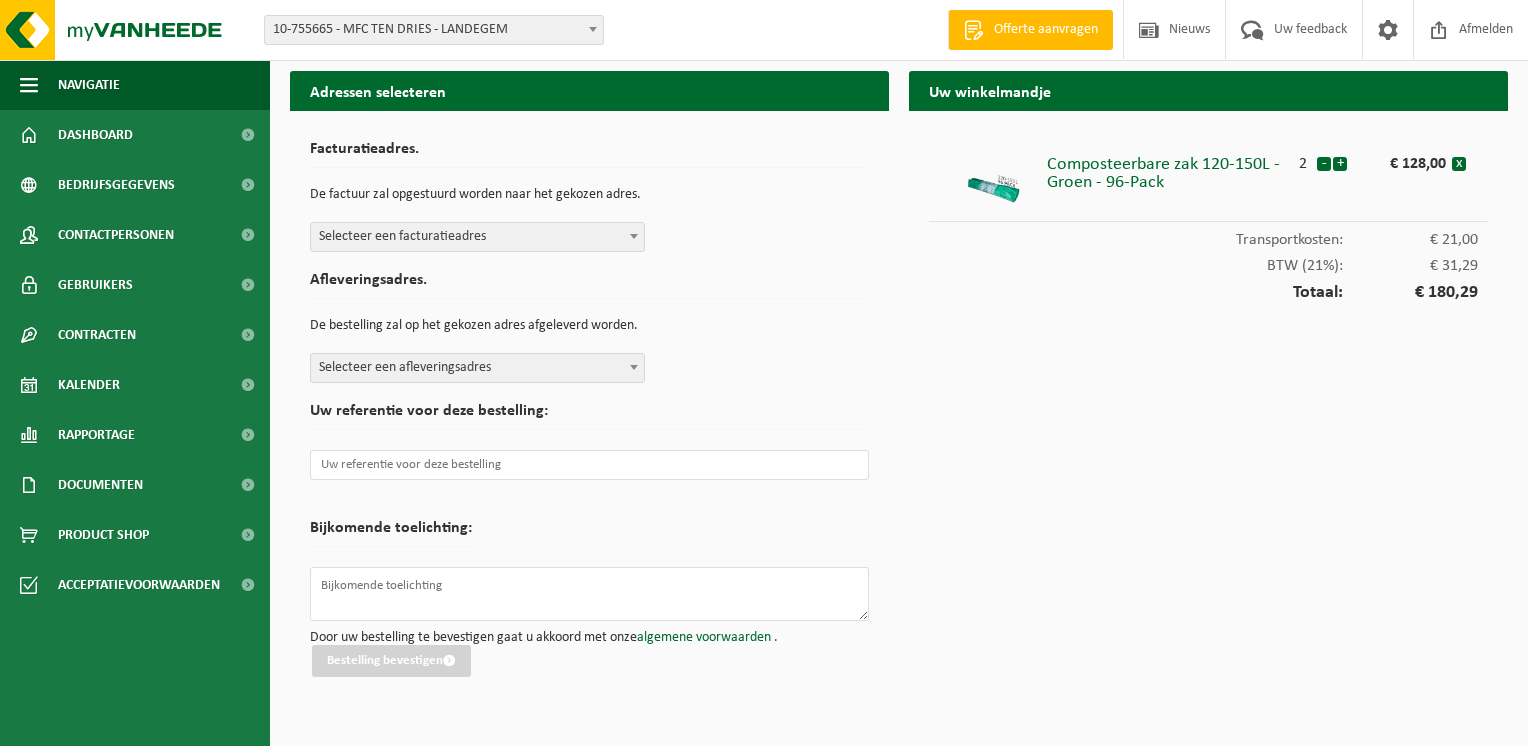 scroll, scrollTop: 0, scrollLeft: 0, axis: both 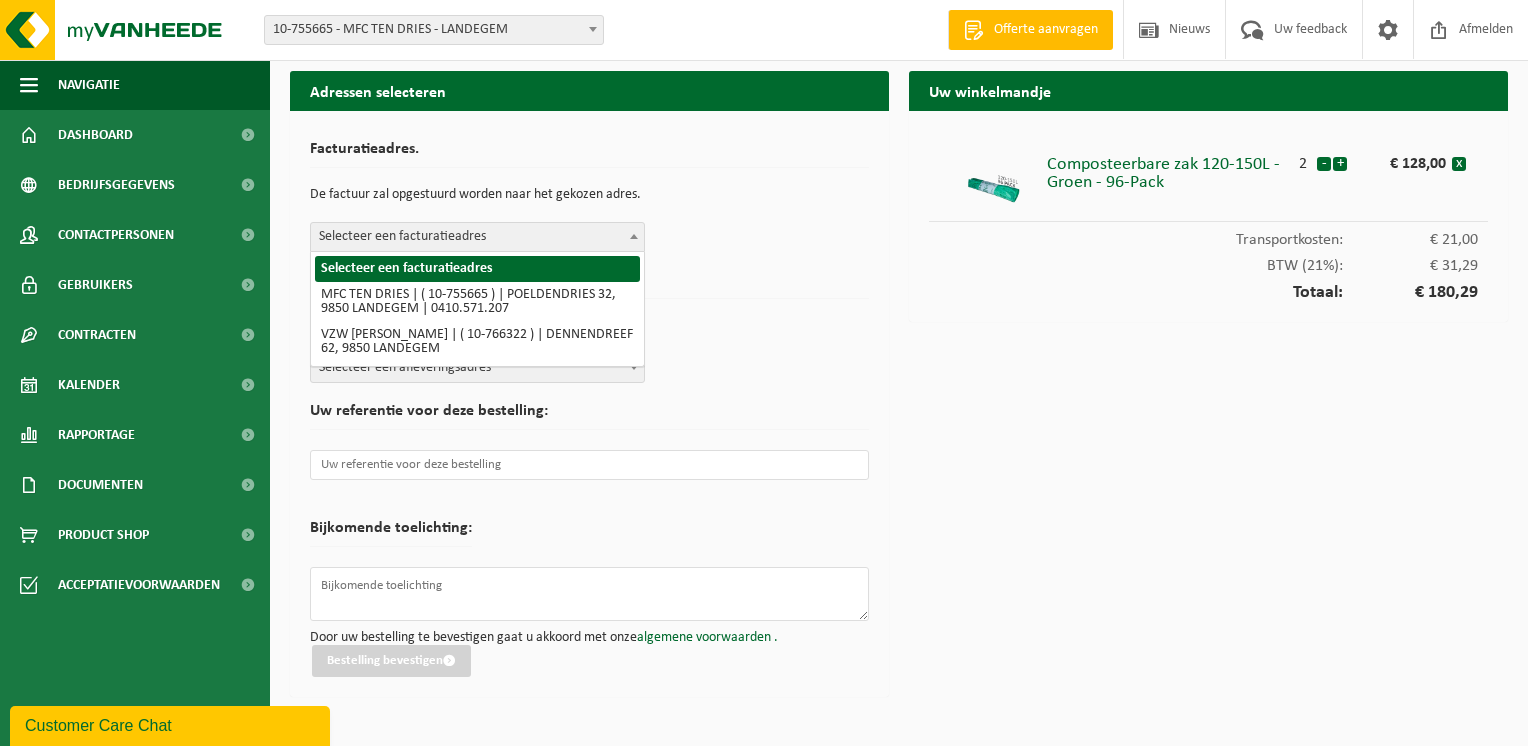 click at bounding box center [634, 236] 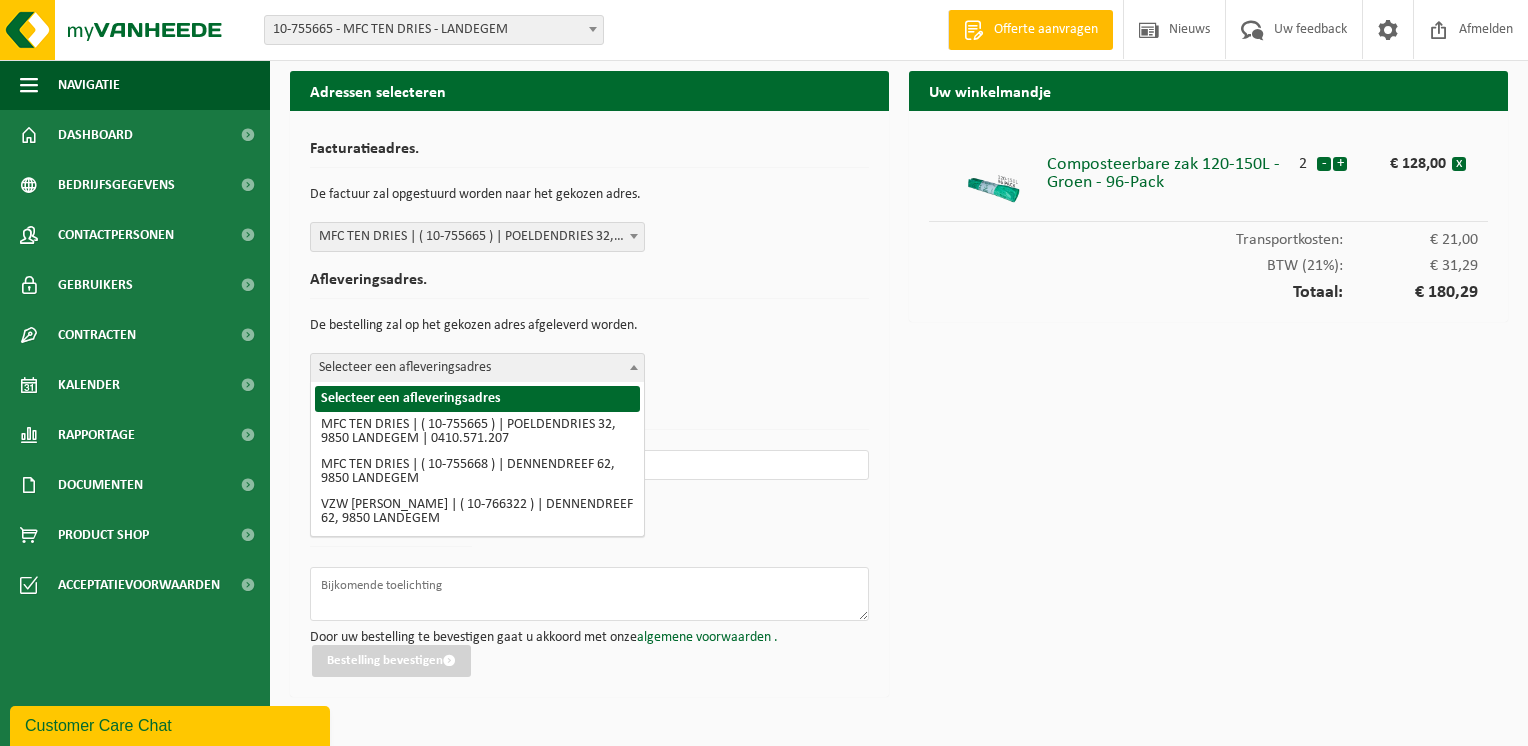 click at bounding box center [634, 367] 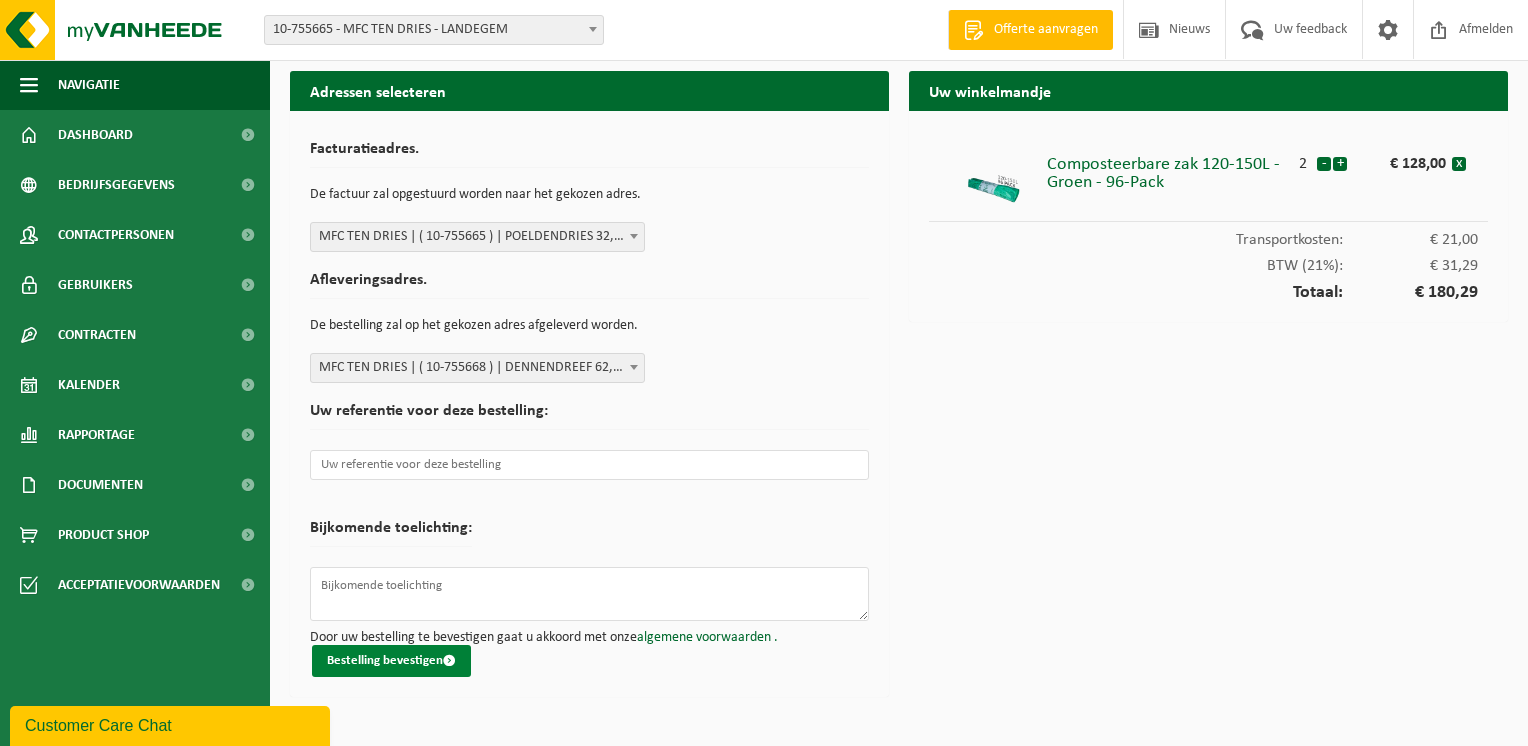 click on "Bestelling bevestigen" at bounding box center [391, 661] 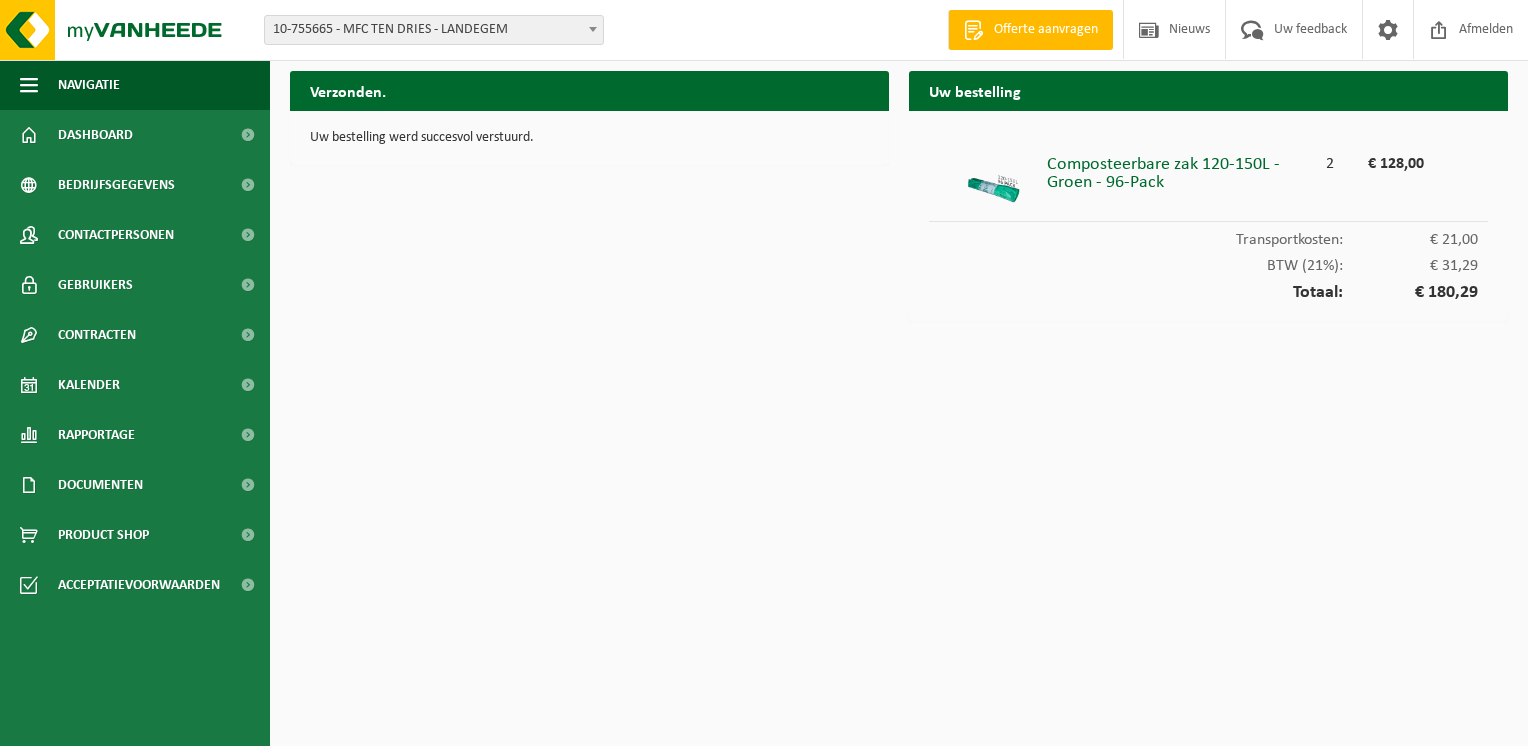 scroll, scrollTop: 0, scrollLeft: 0, axis: both 